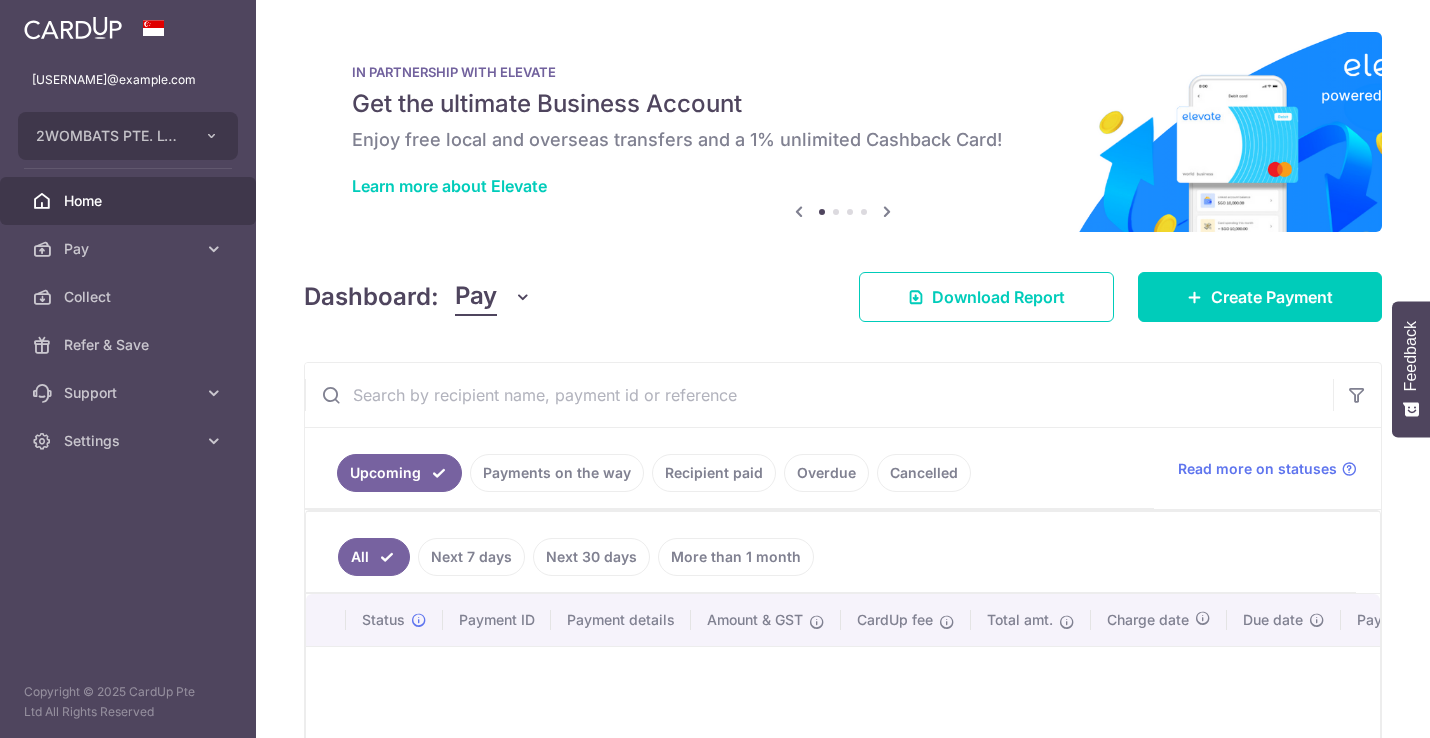 scroll, scrollTop: 0, scrollLeft: 0, axis: both 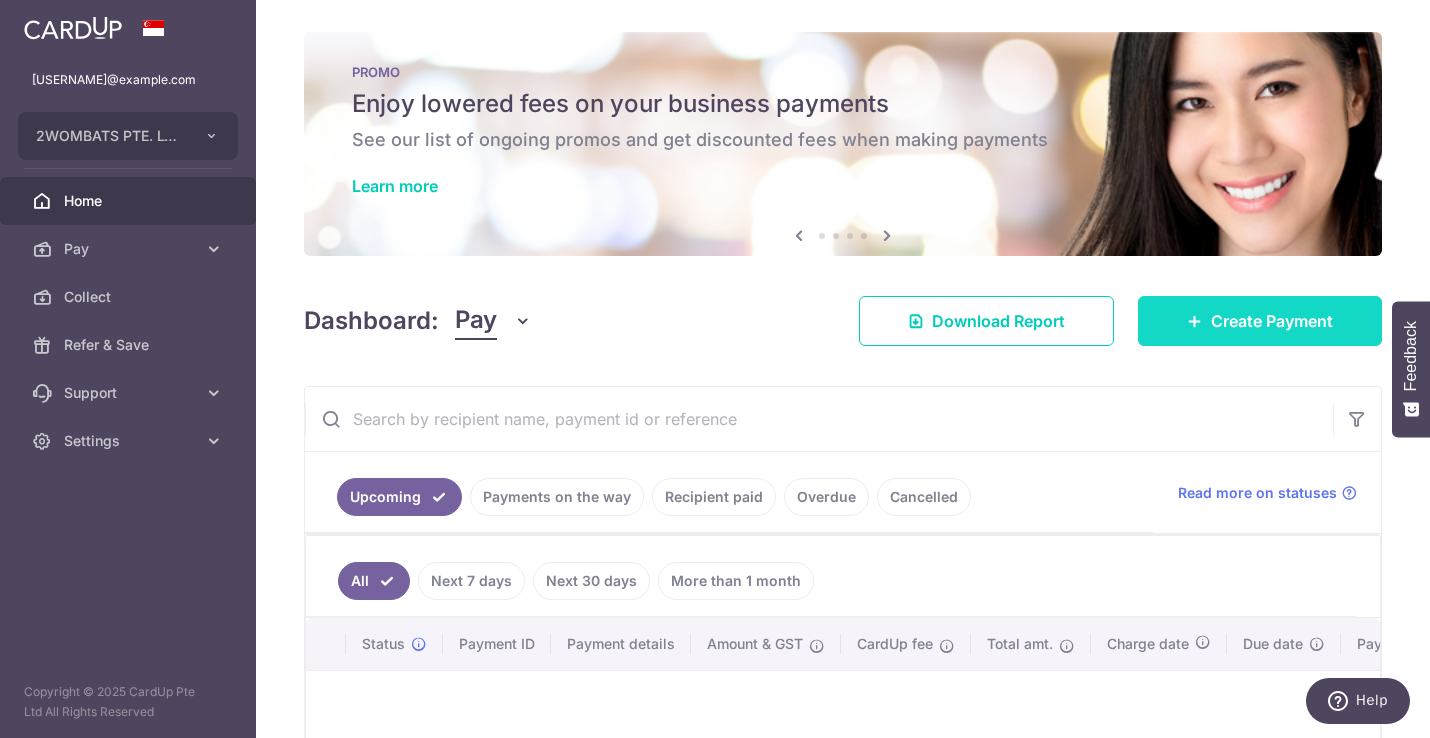 click on "Create Payment" at bounding box center (1272, 321) 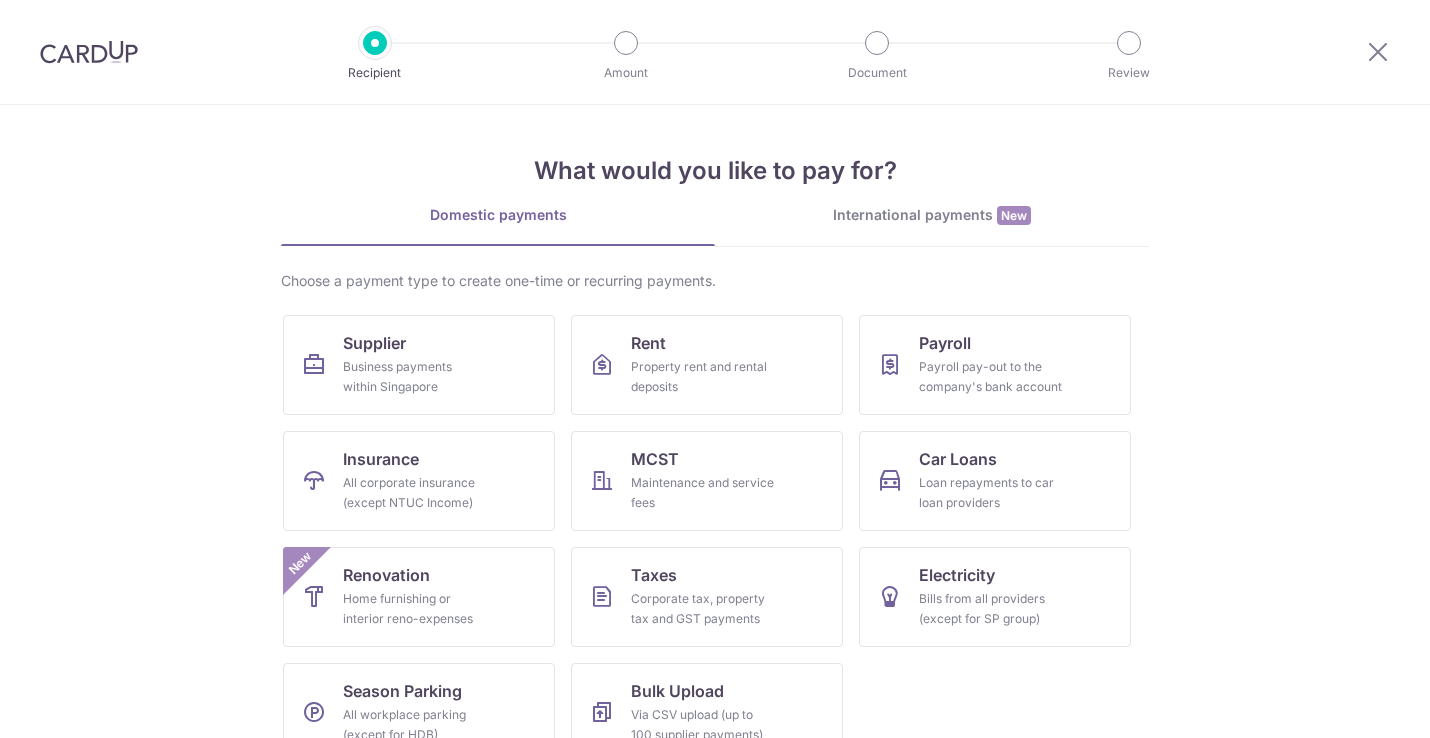 scroll, scrollTop: 0, scrollLeft: 0, axis: both 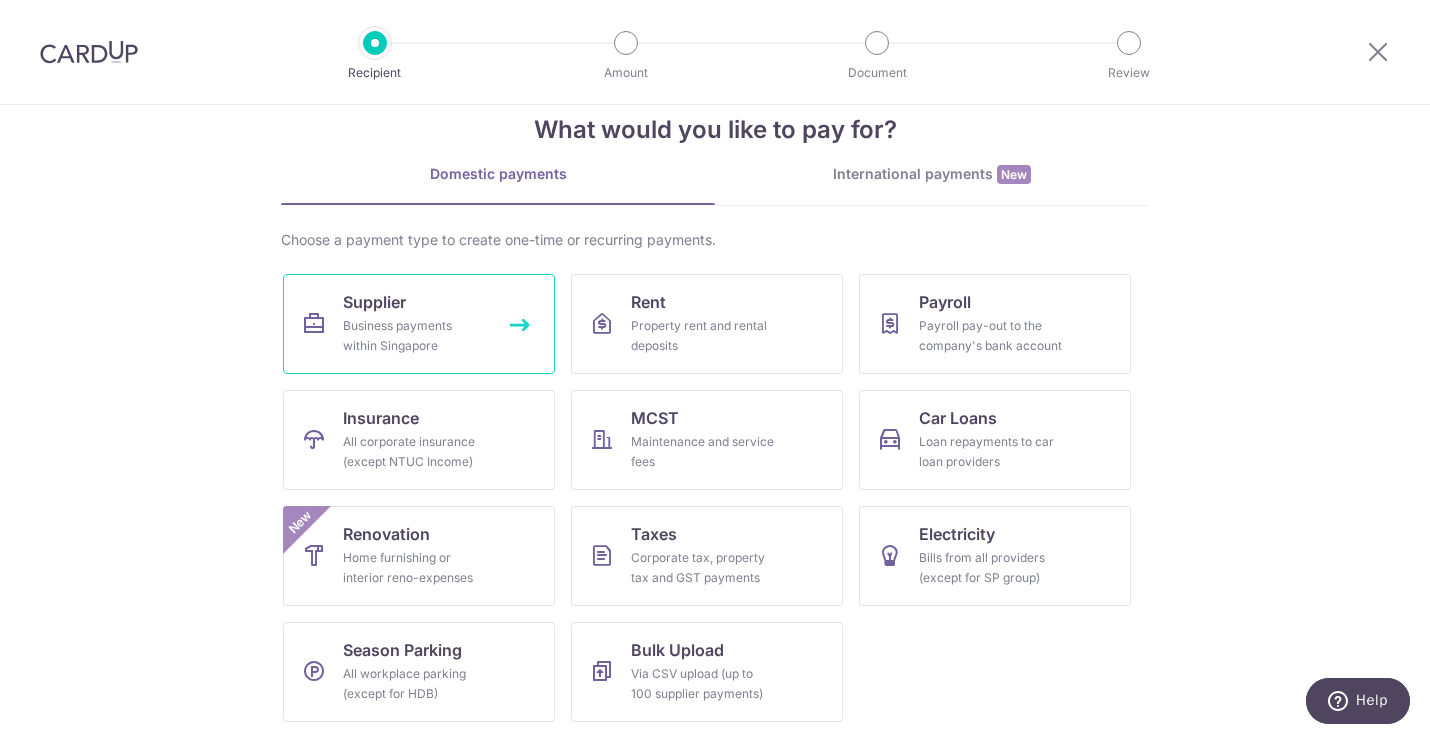 click on "Supplier Business payments within Singapore" at bounding box center (419, 324) 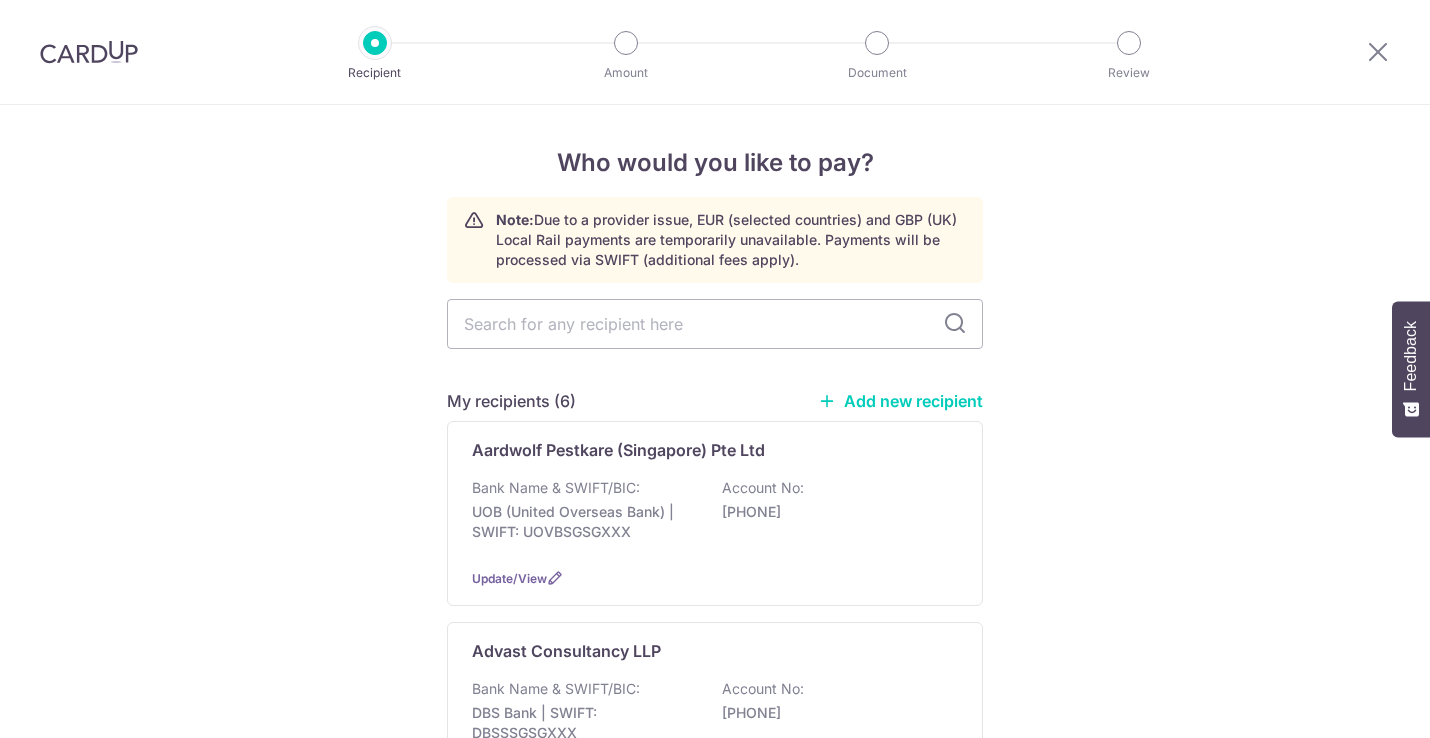 scroll, scrollTop: 0, scrollLeft: 0, axis: both 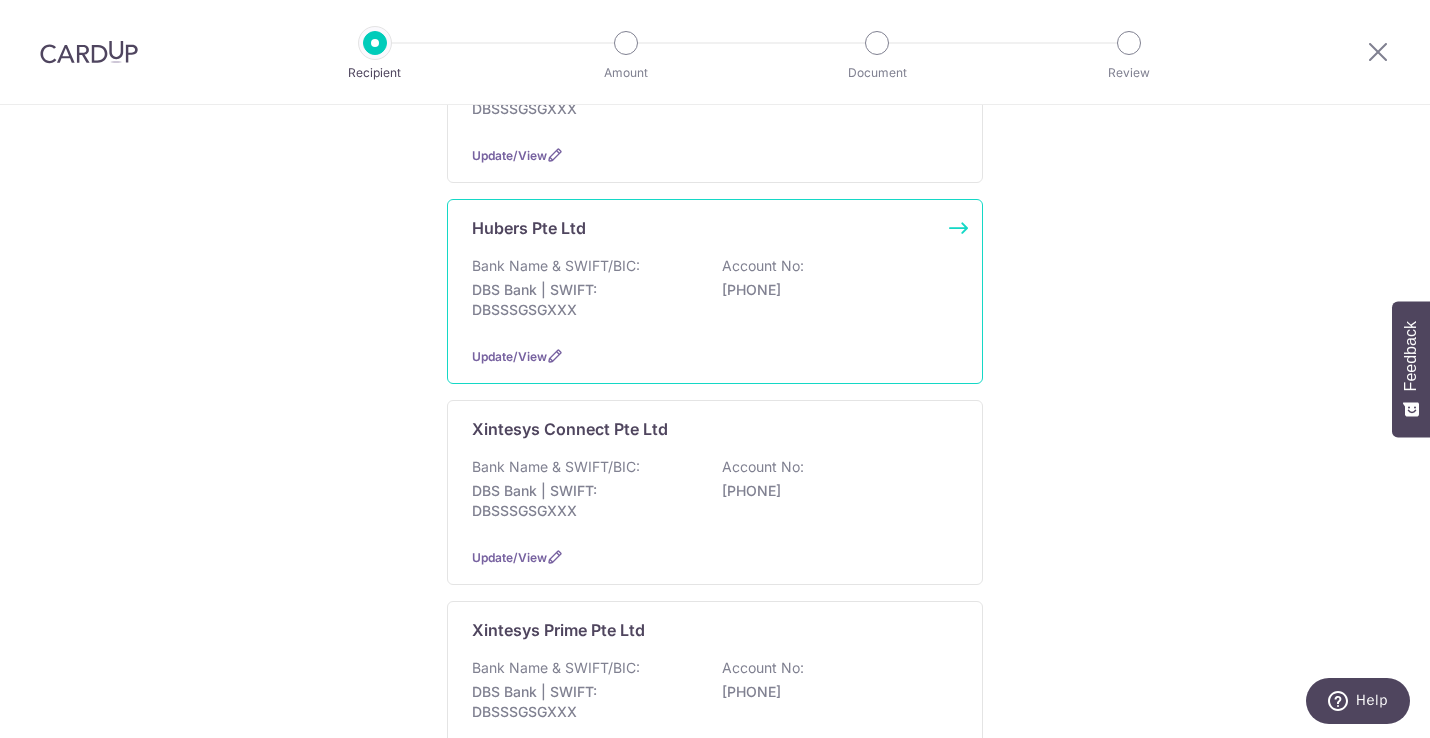 click on "DBS Bank | SWIFT: DBSSSGSGXXX" at bounding box center [584, 300] 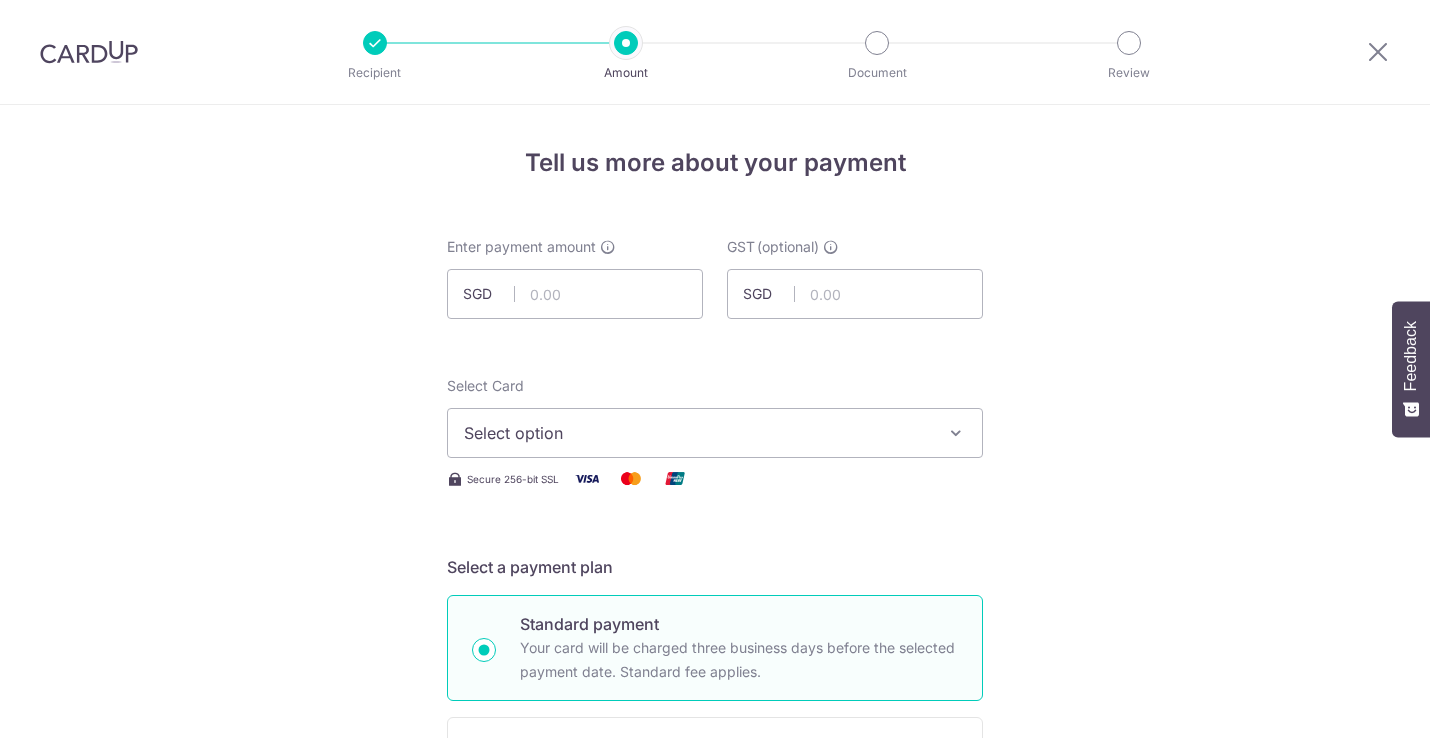 scroll, scrollTop: 0, scrollLeft: 0, axis: both 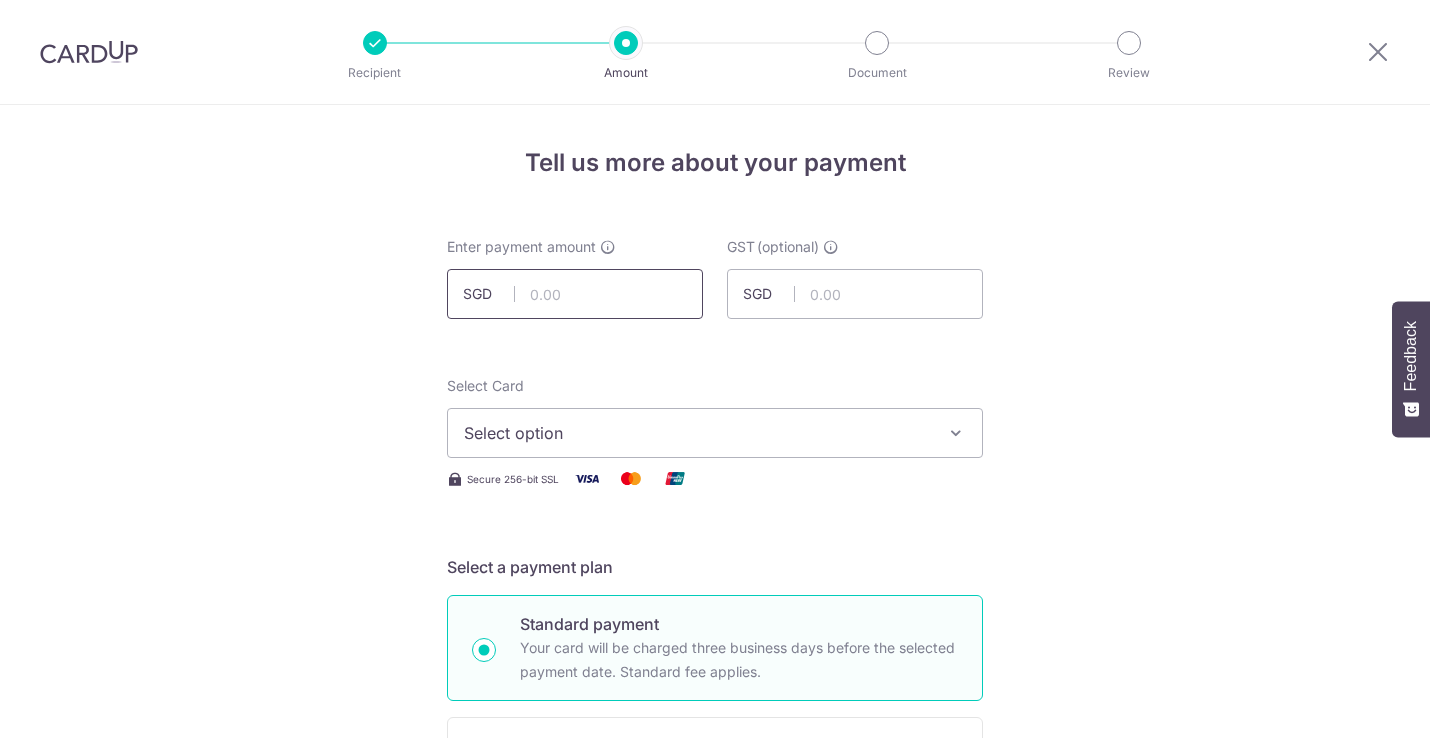 click at bounding box center (575, 294) 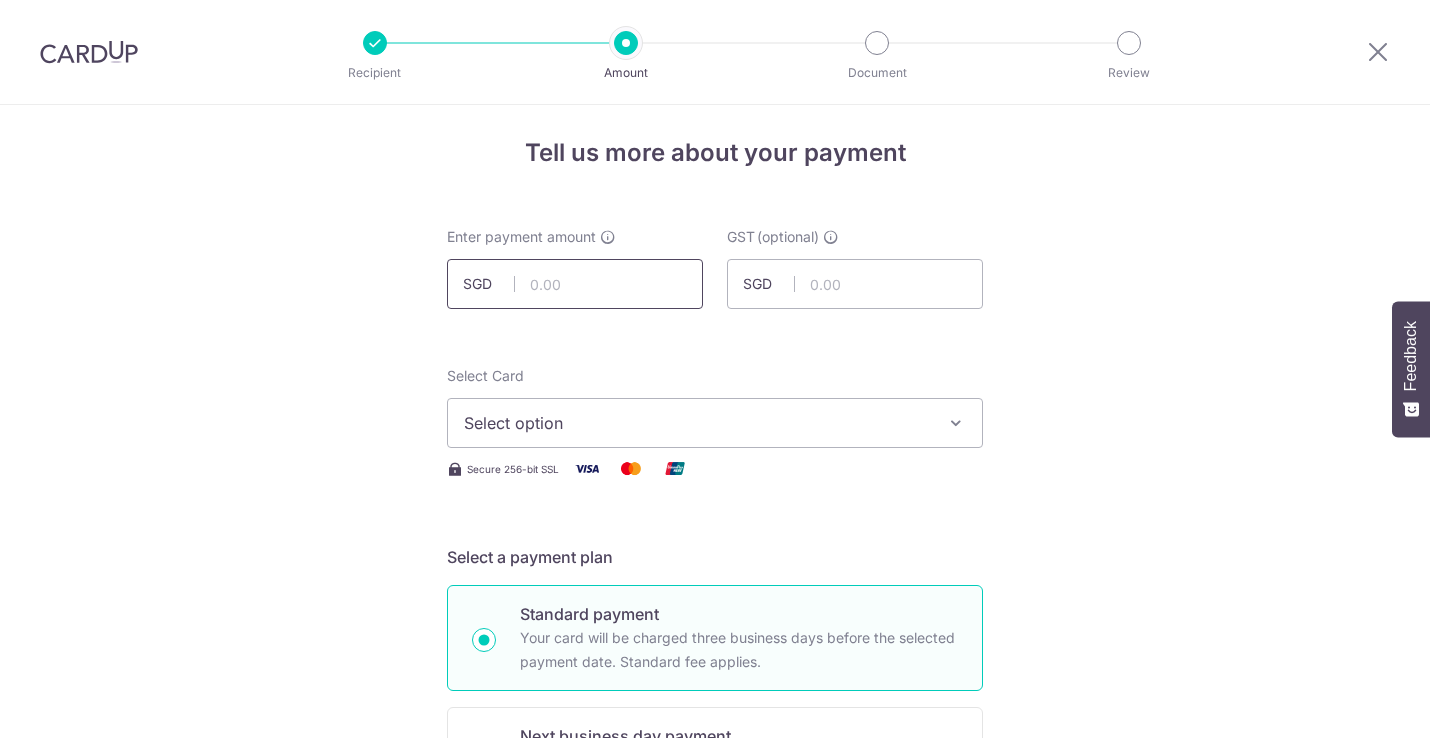 scroll, scrollTop: 0, scrollLeft: 0, axis: both 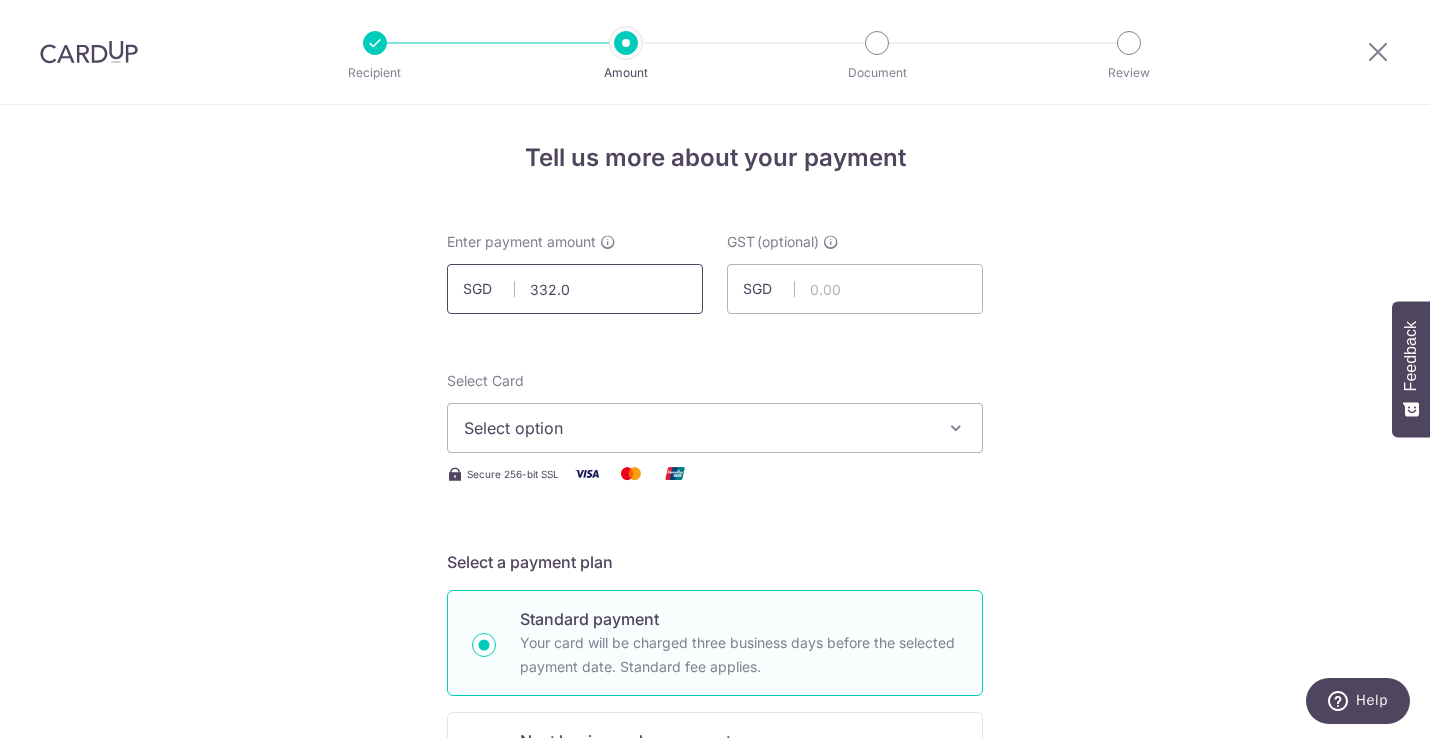 type on "332.09" 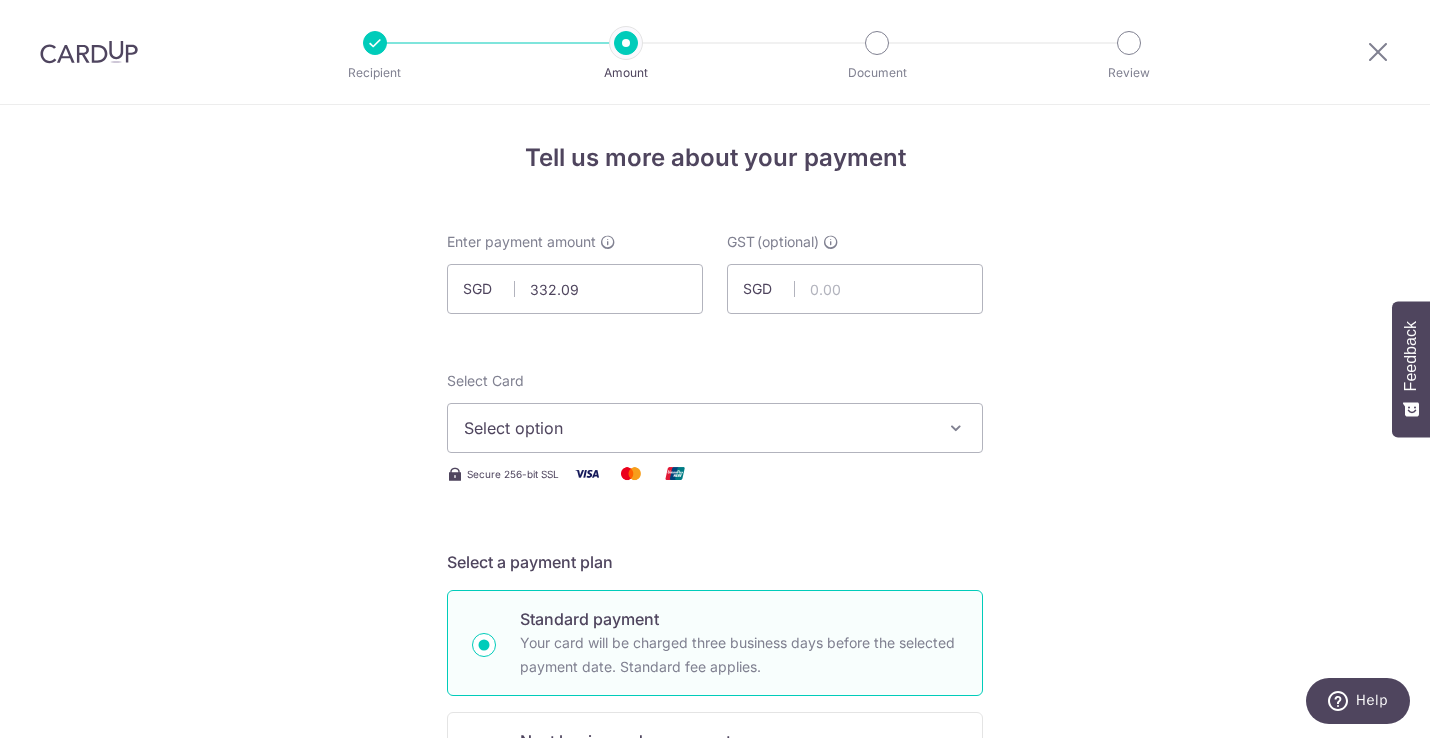 click on "Select option" at bounding box center (697, 428) 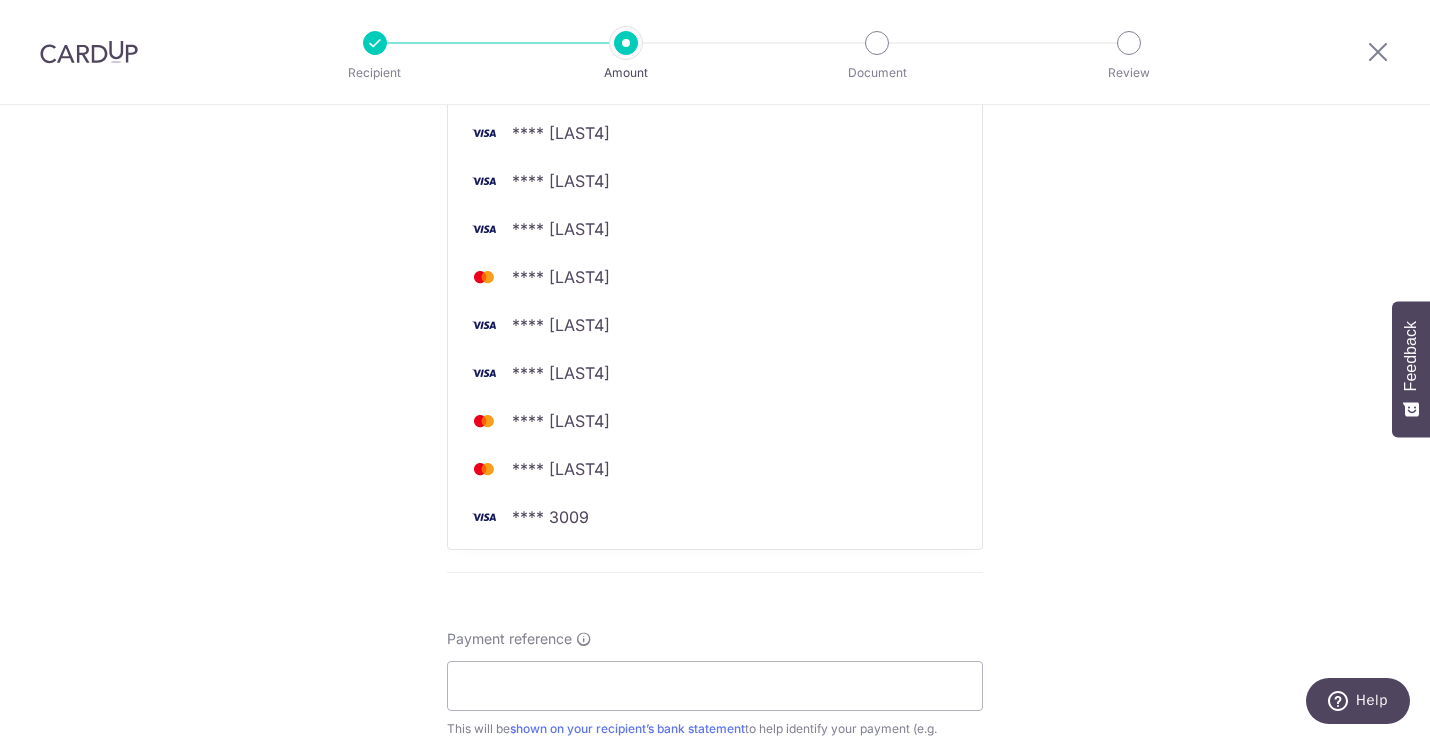 scroll, scrollTop: 666, scrollLeft: 0, axis: vertical 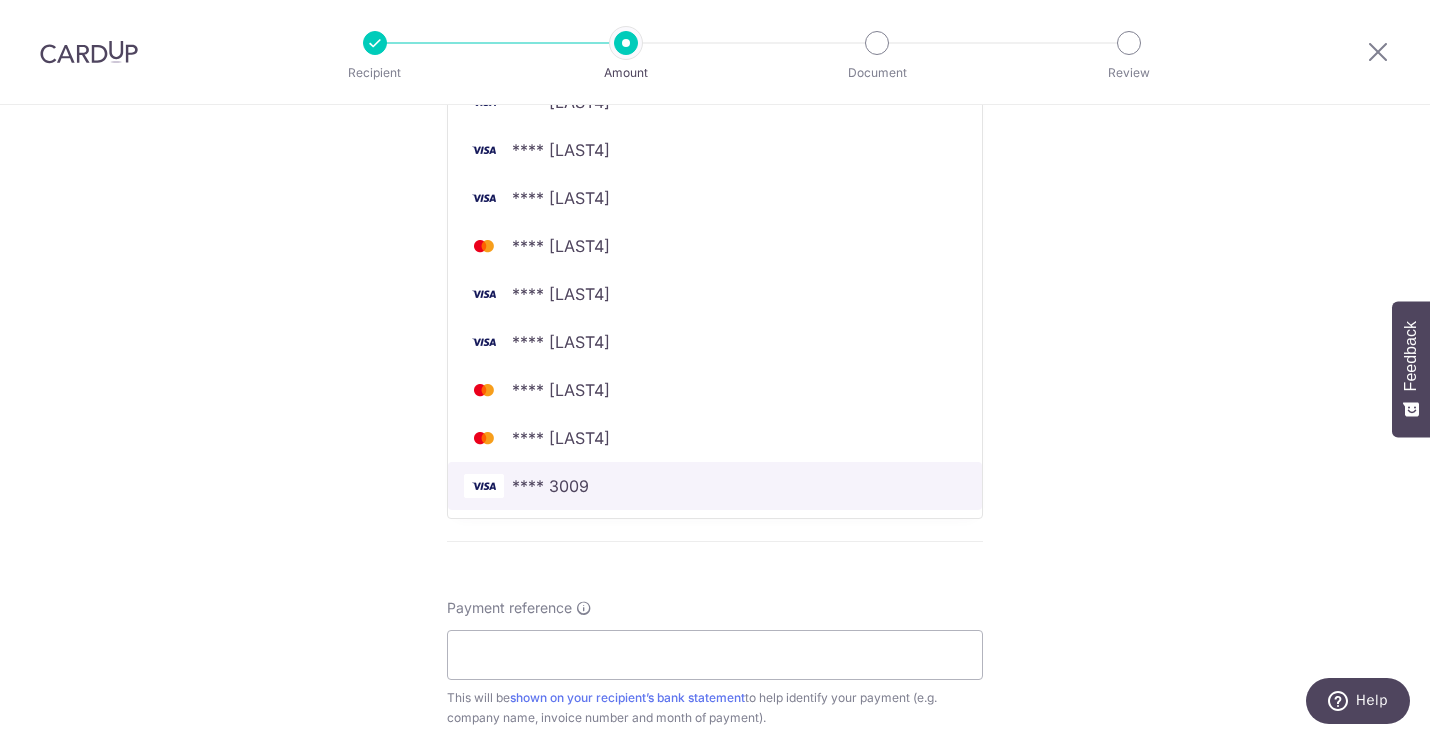 click on "**** 3009" at bounding box center [715, 486] 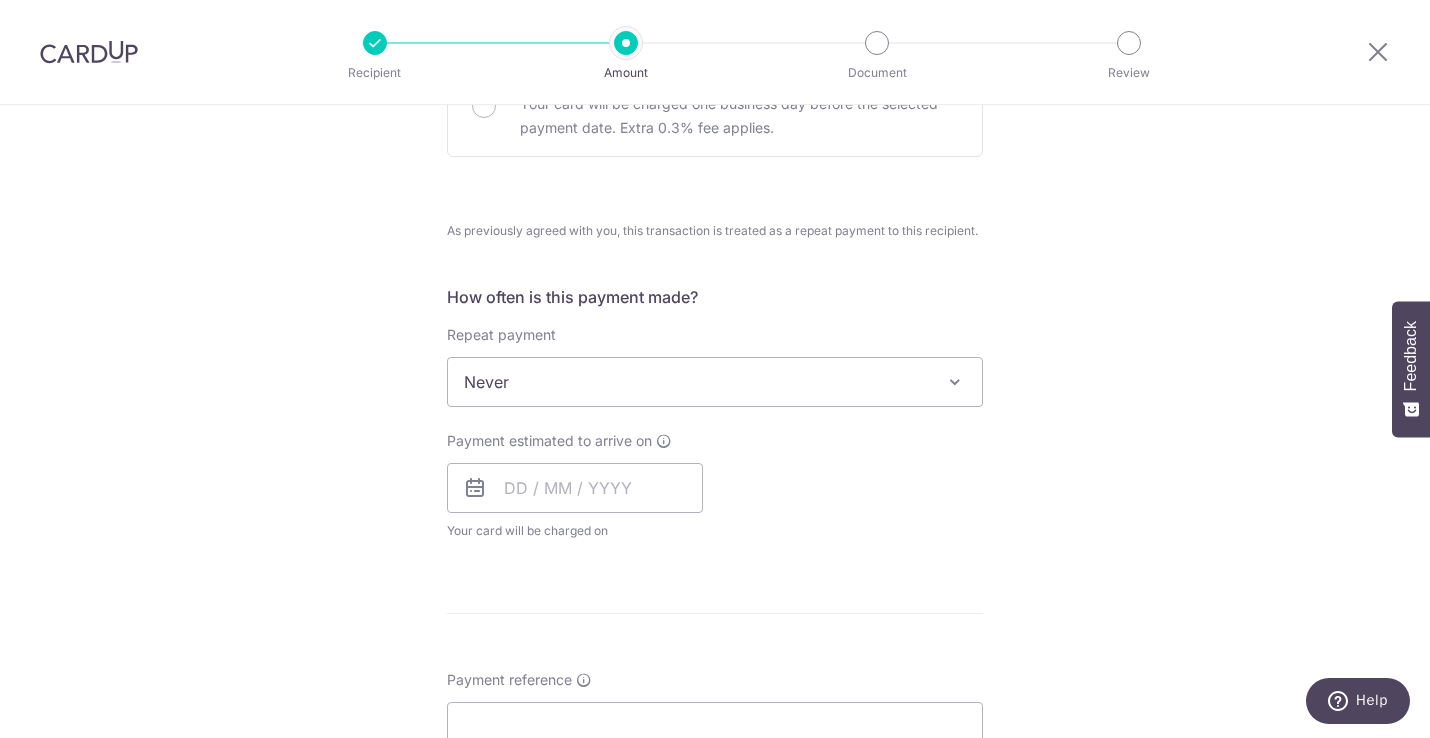 click on "Tell us more about your payment
Enter payment amount
SGD
332.09
332.09
GST
(optional)
SGD
Select Card
**** 3009
Add credit card
Your Cards
**** 4084
**** 1154
**** 7936
**** 1005
**** 2253" at bounding box center [715, 446] 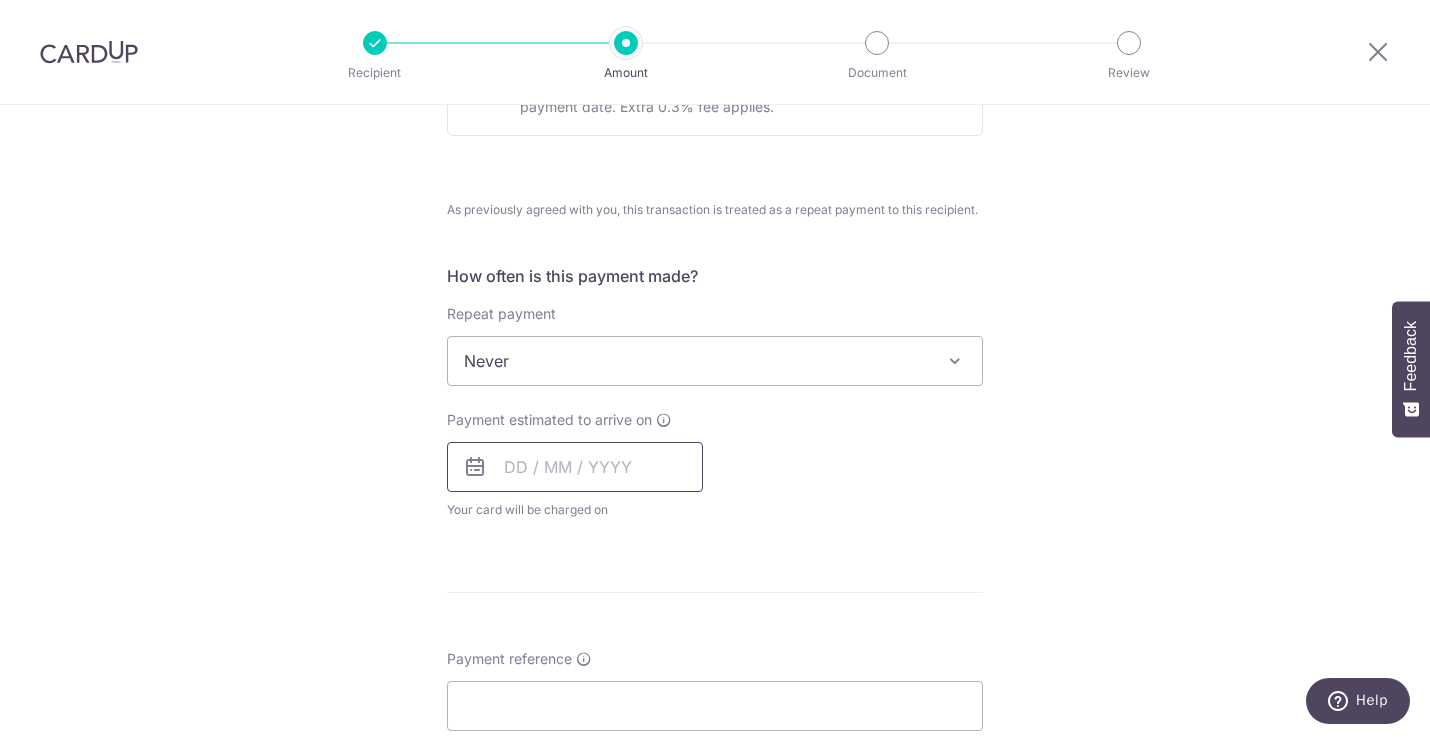 click at bounding box center [575, 467] 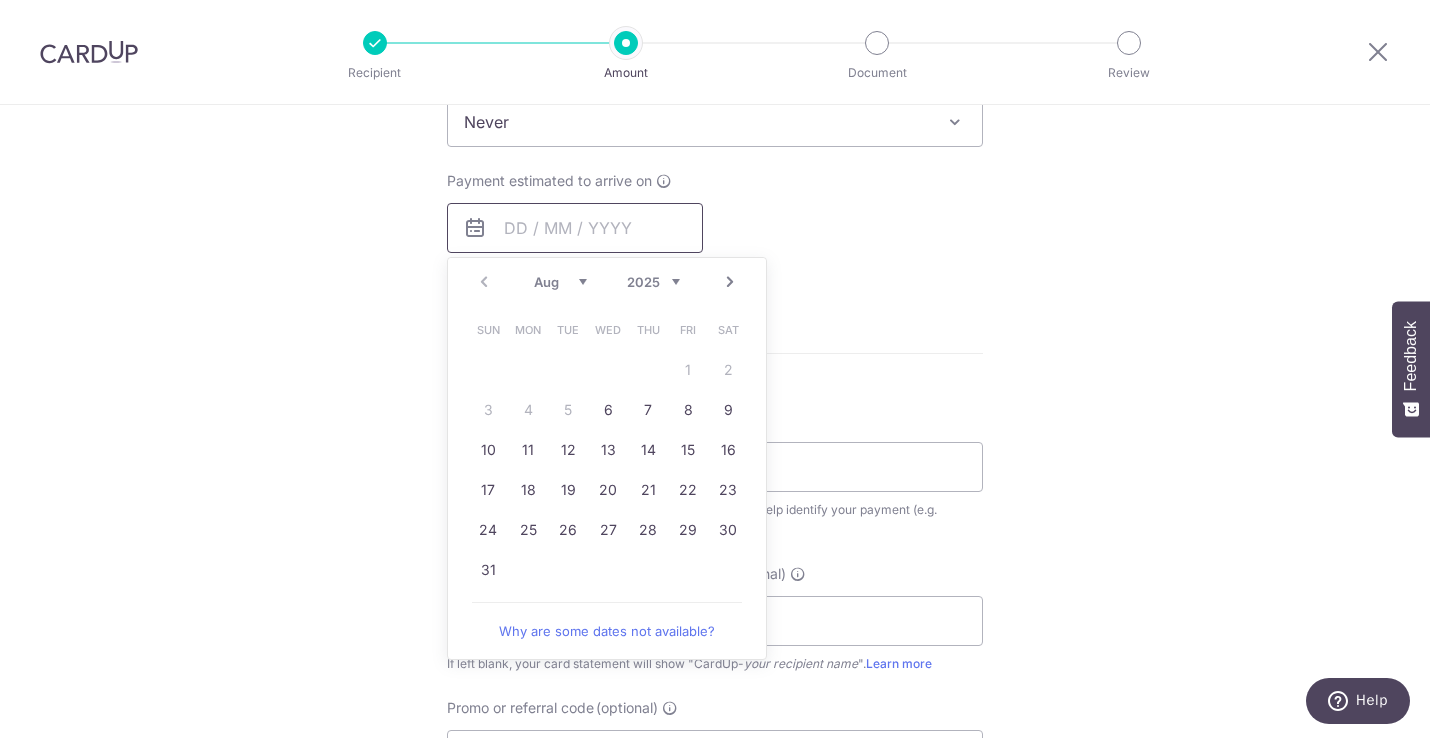 scroll, scrollTop: 989, scrollLeft: 0, axis: vertical 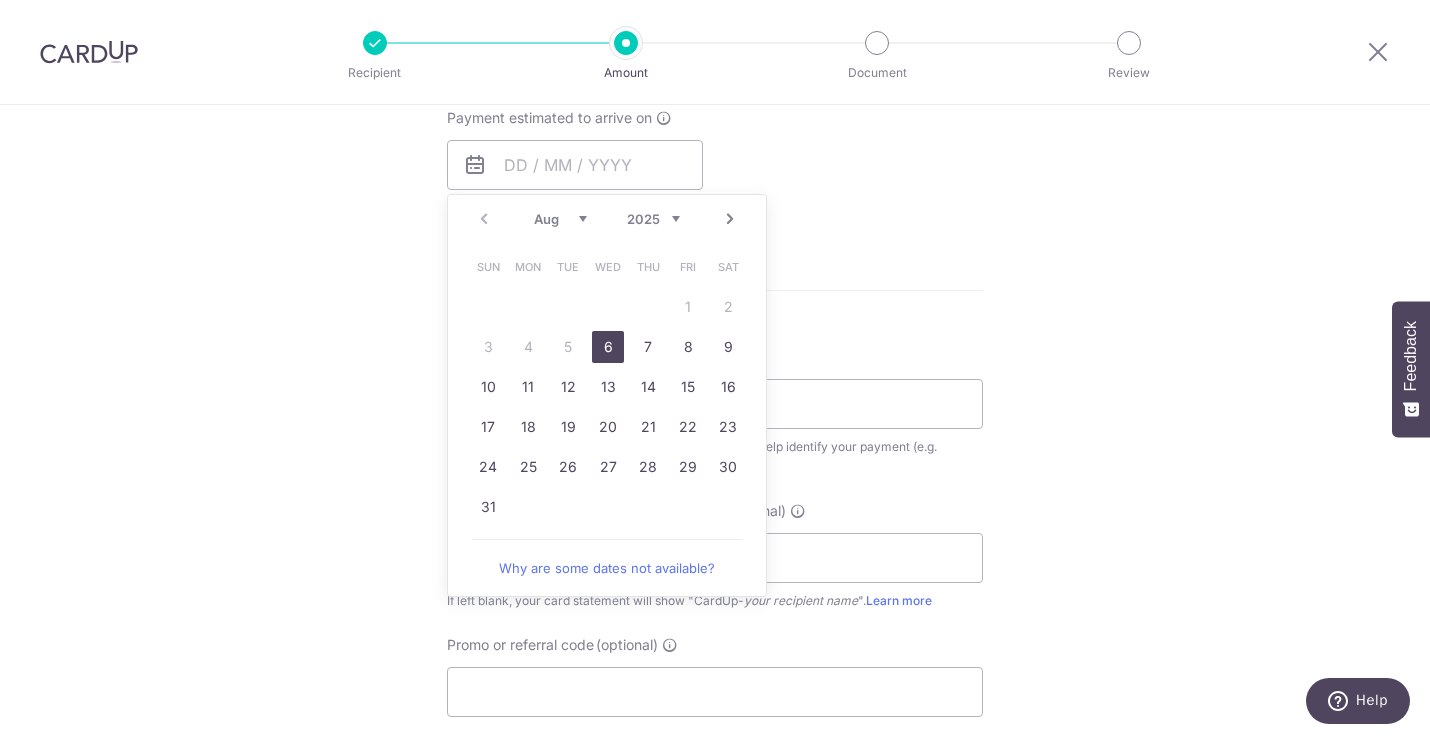 click on "6" at bounding box center [608, 347] 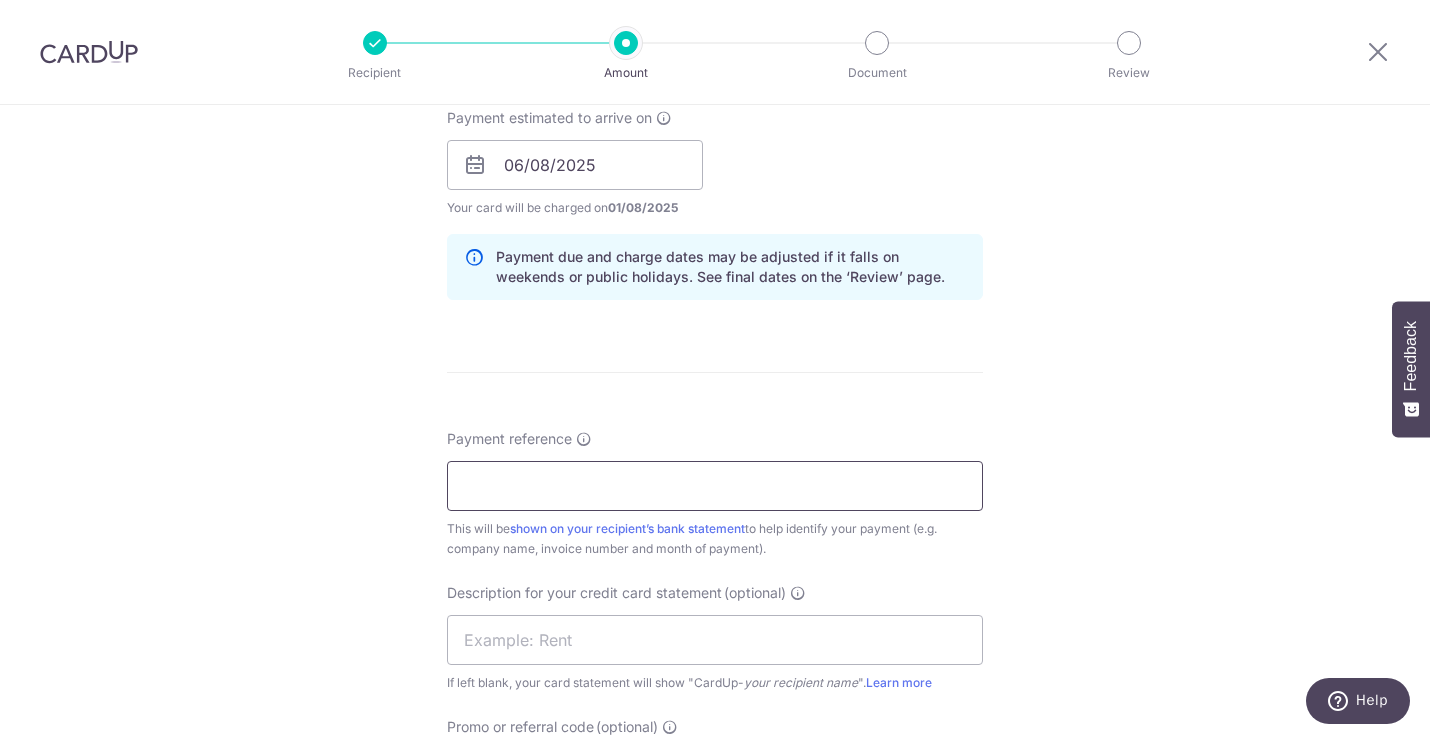 click on "Payment reference" at bounding box center (715, 486) 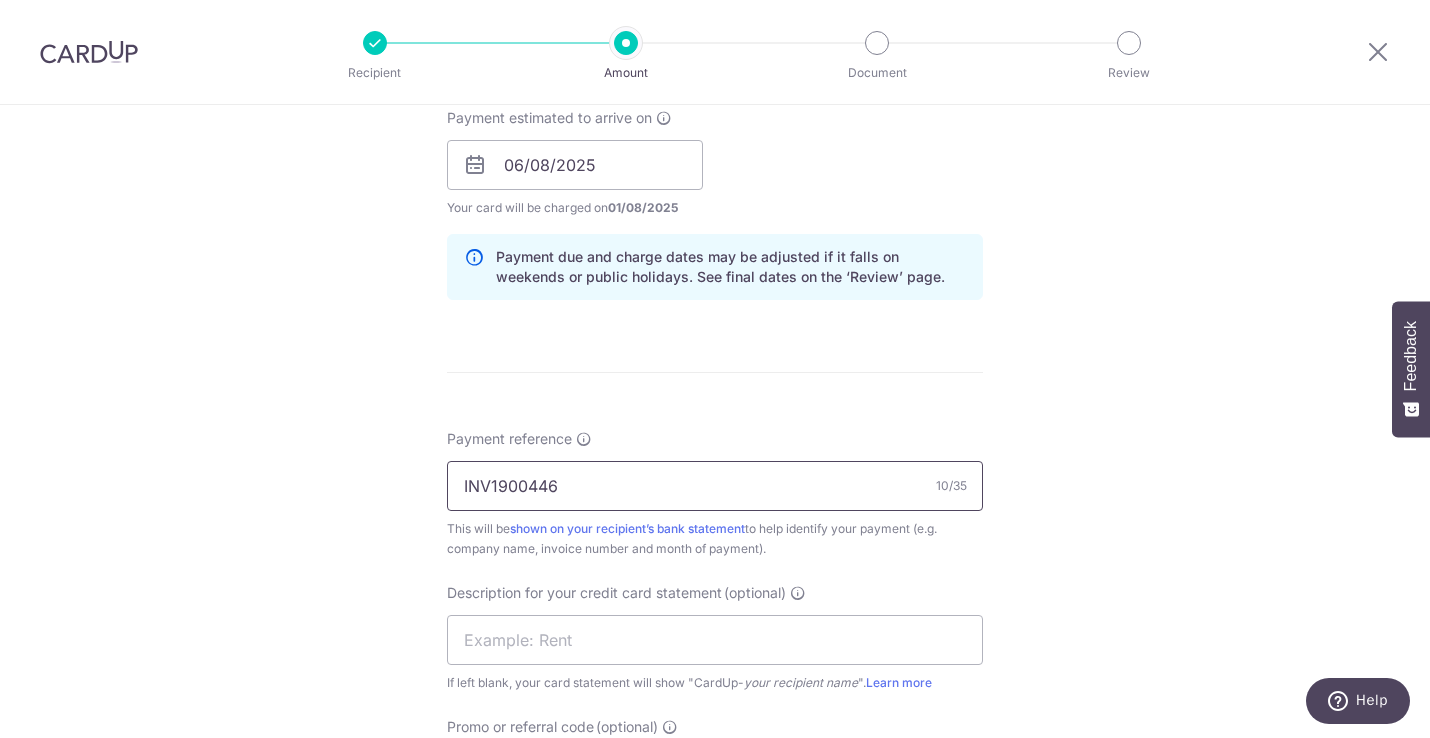 click on "INV1900446" at bounding box center [715, 486] 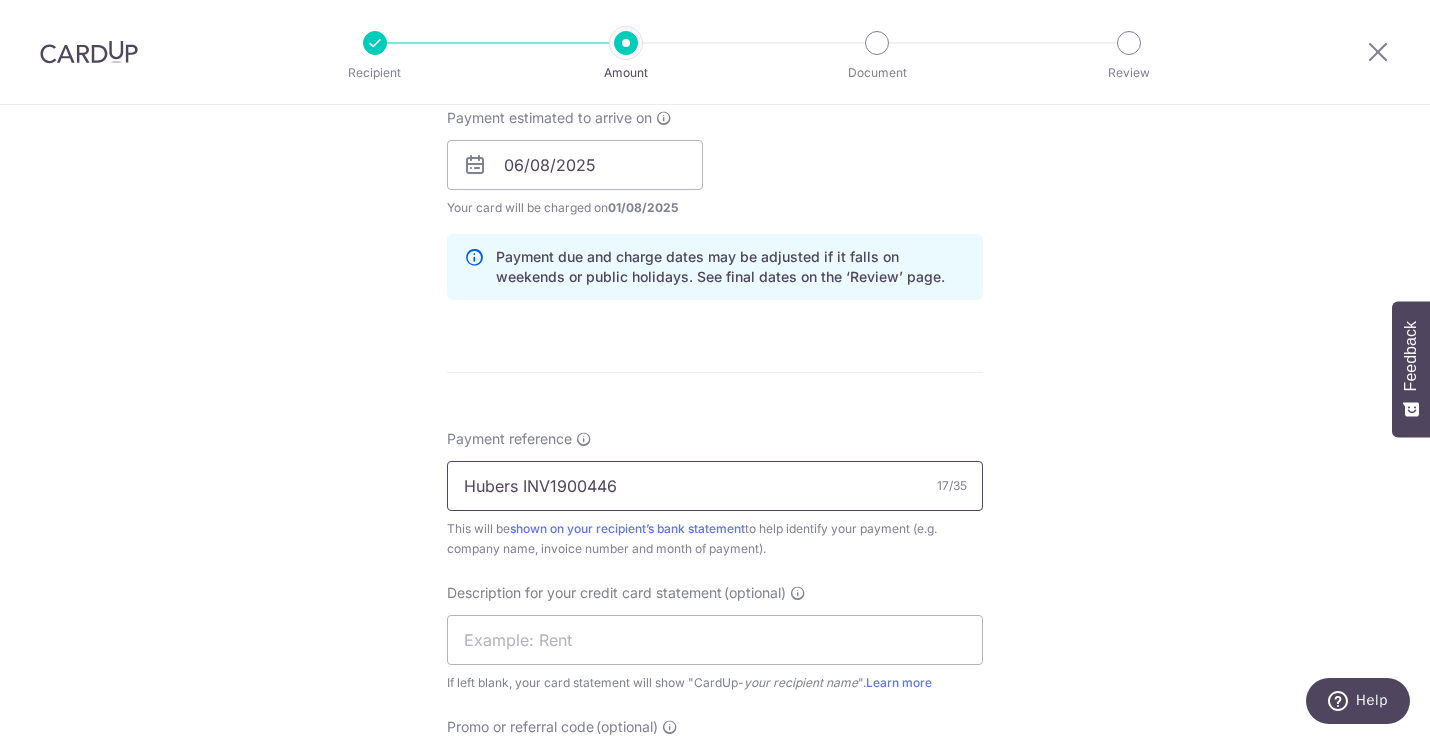 drag, startPoint x: 631, startPoint y: 486, endPoint x: 385, endPoint y: 483, distance: 246.0183 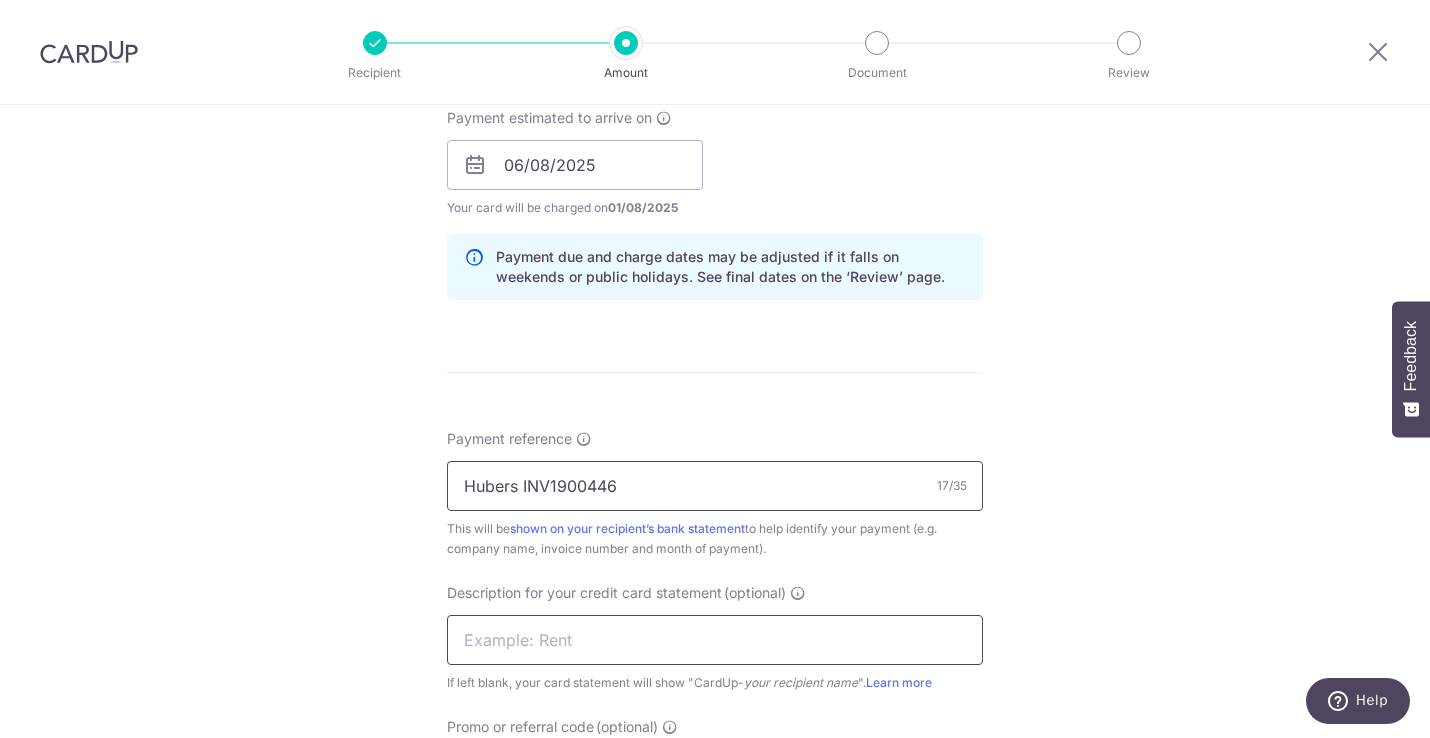 type on "Hubers INV1900446" 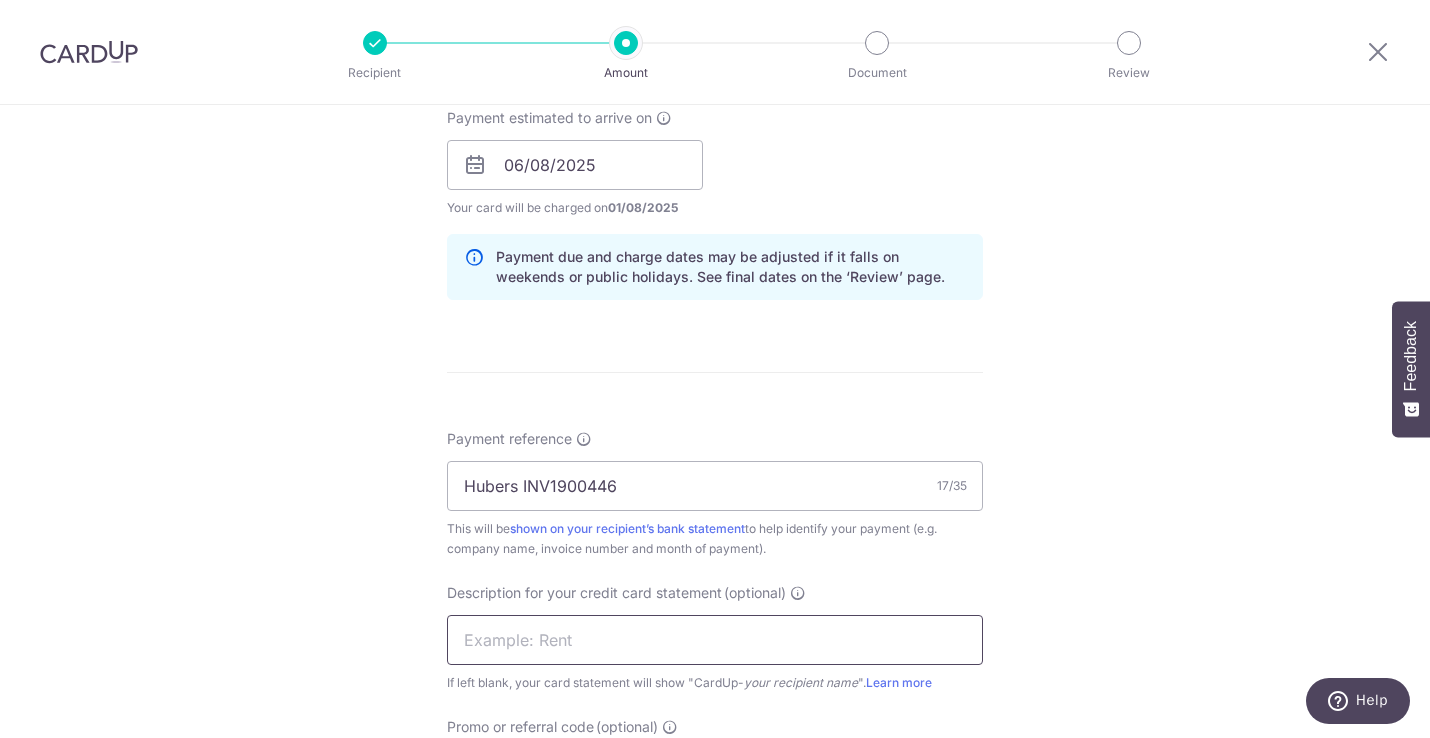click at bounding box center (715, 640) 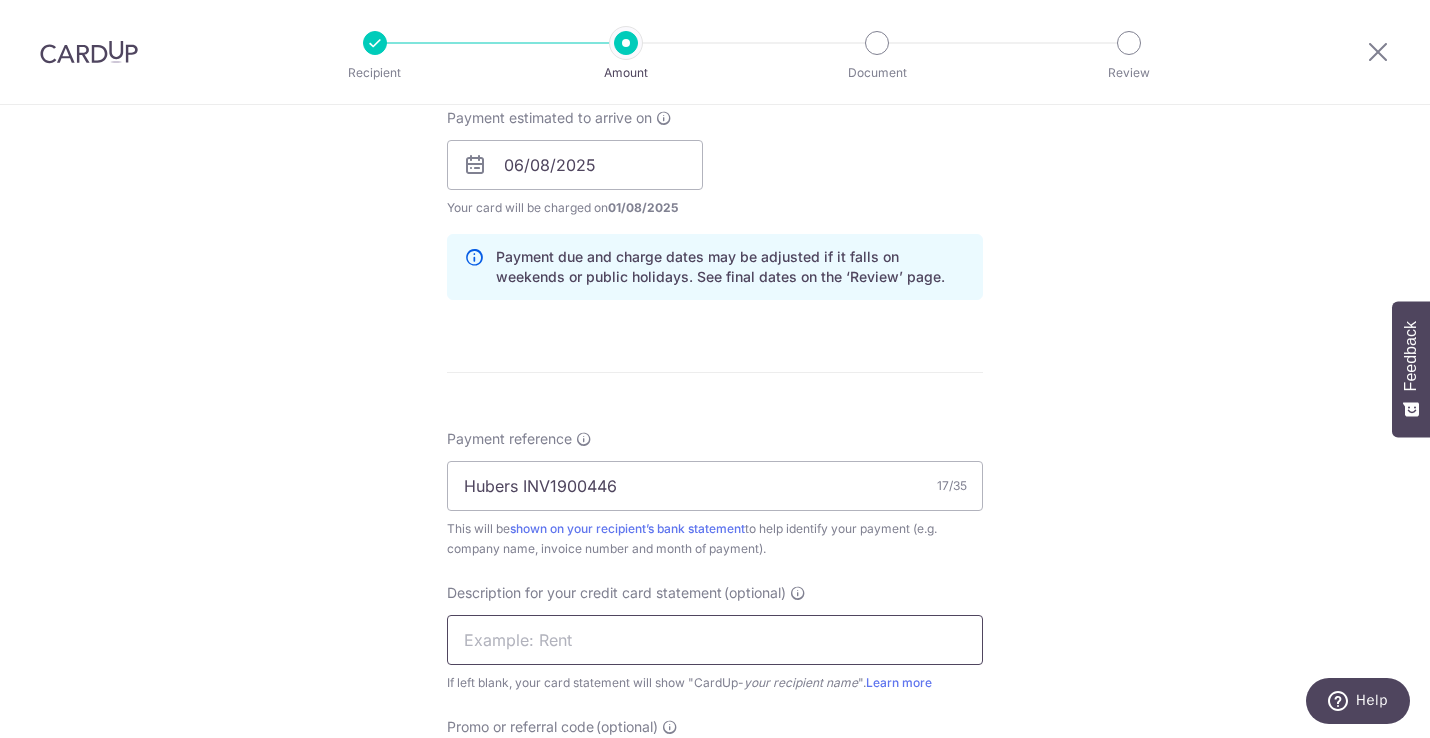 paste on "Hubers INV19004" 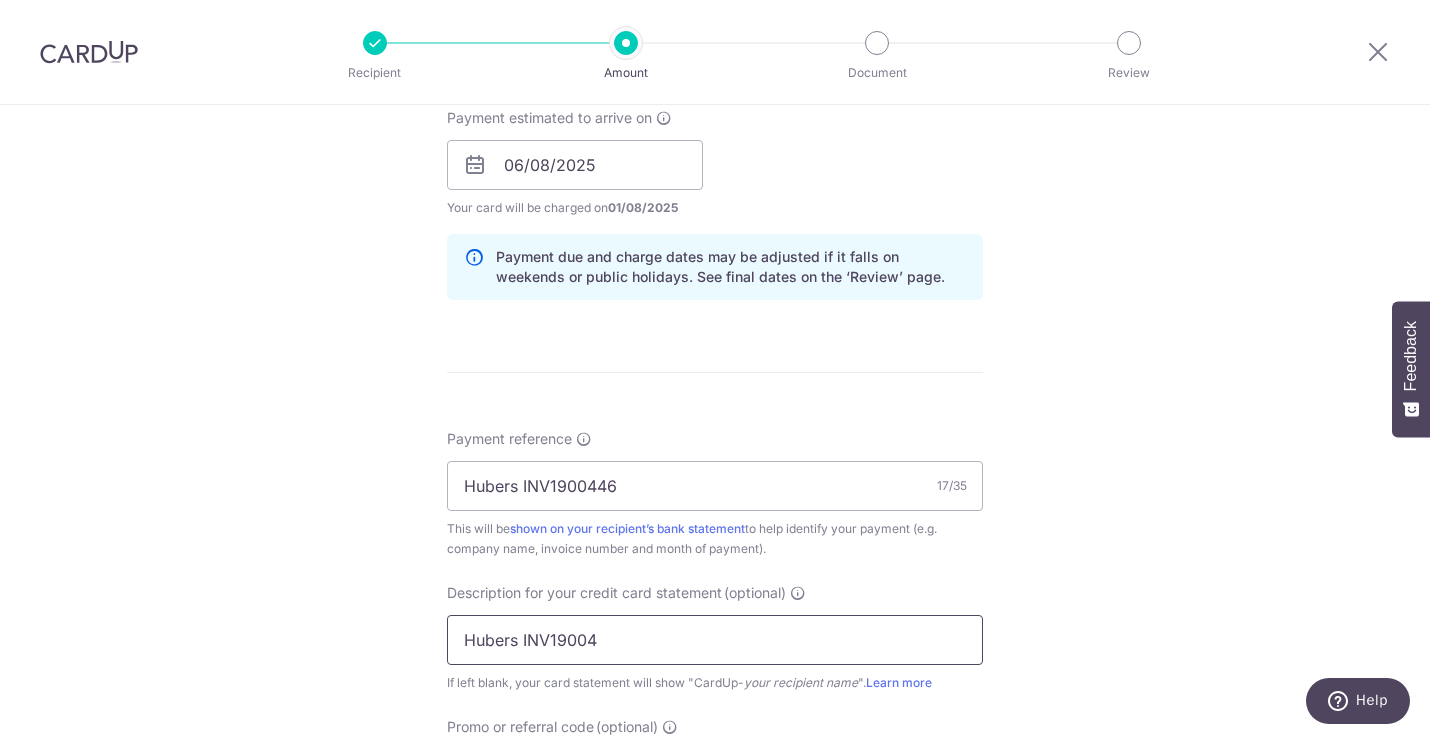 type on "Hubers INV19004" 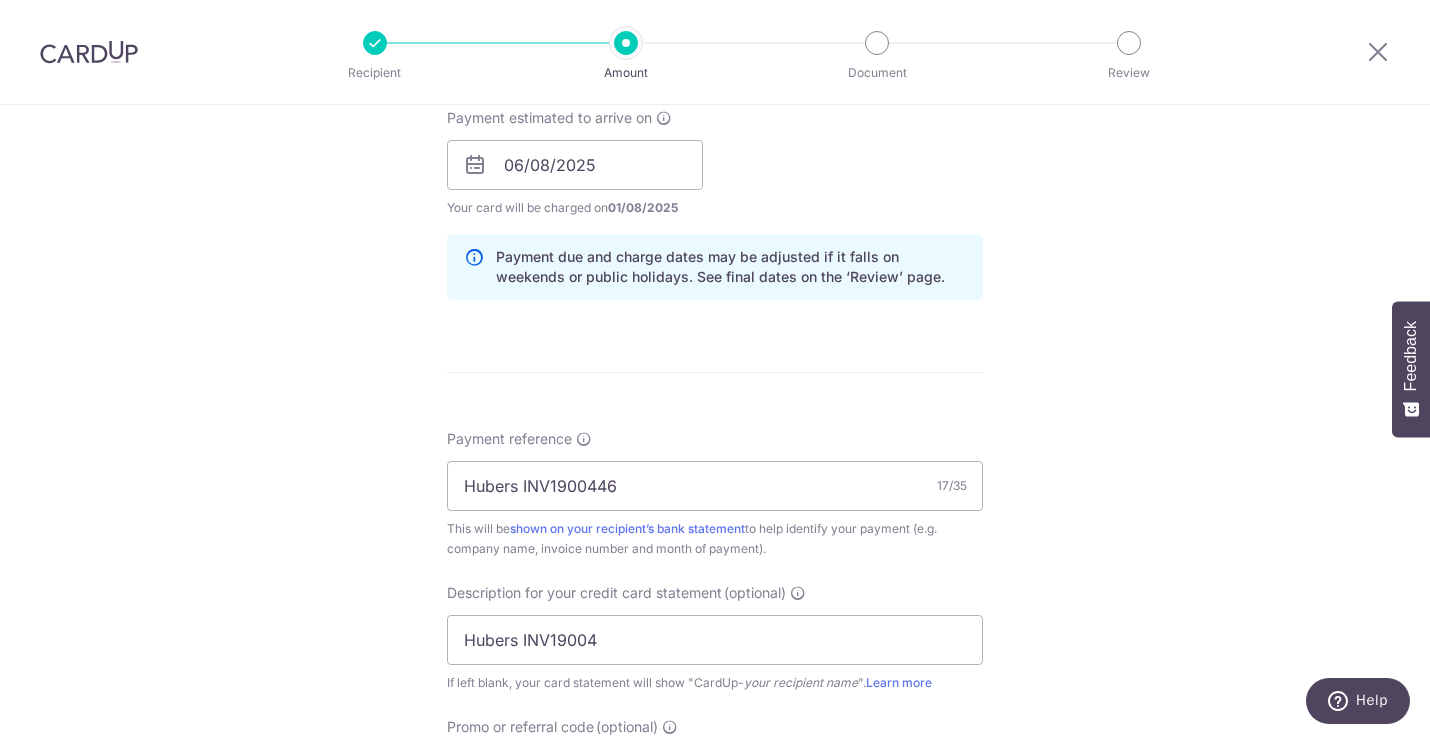 click on "Tell us more about your payment
Enter payment amount
SGD
332.09
332.09
GST
(optional)
SGD
Select Card
**** 3009
Add credit card
Your Cards
**** 4084
**** 1154
**** 7936
**** 1005
**** 2253" at bounding box center [715, 164] 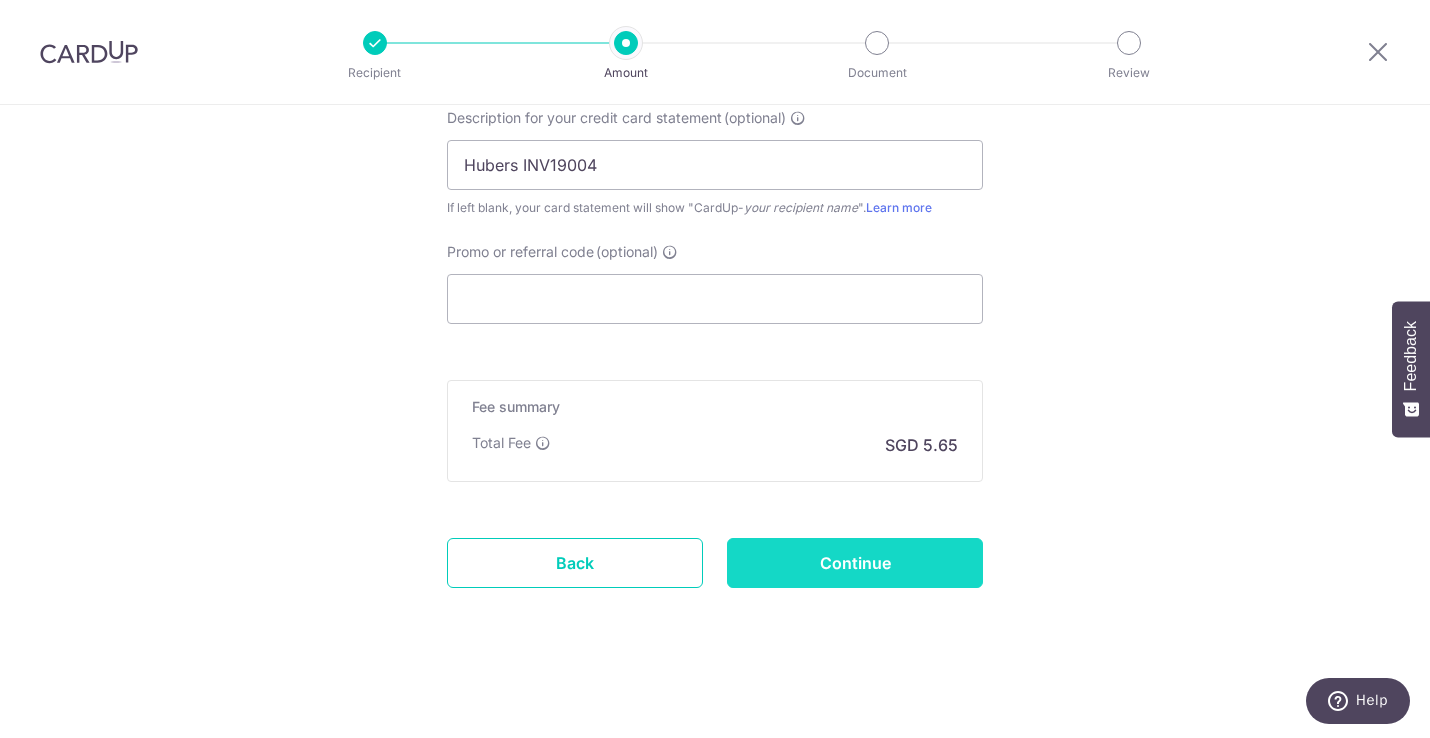 scroll, scrollTop: 1464, scrollLeft: 0, axis: vertical 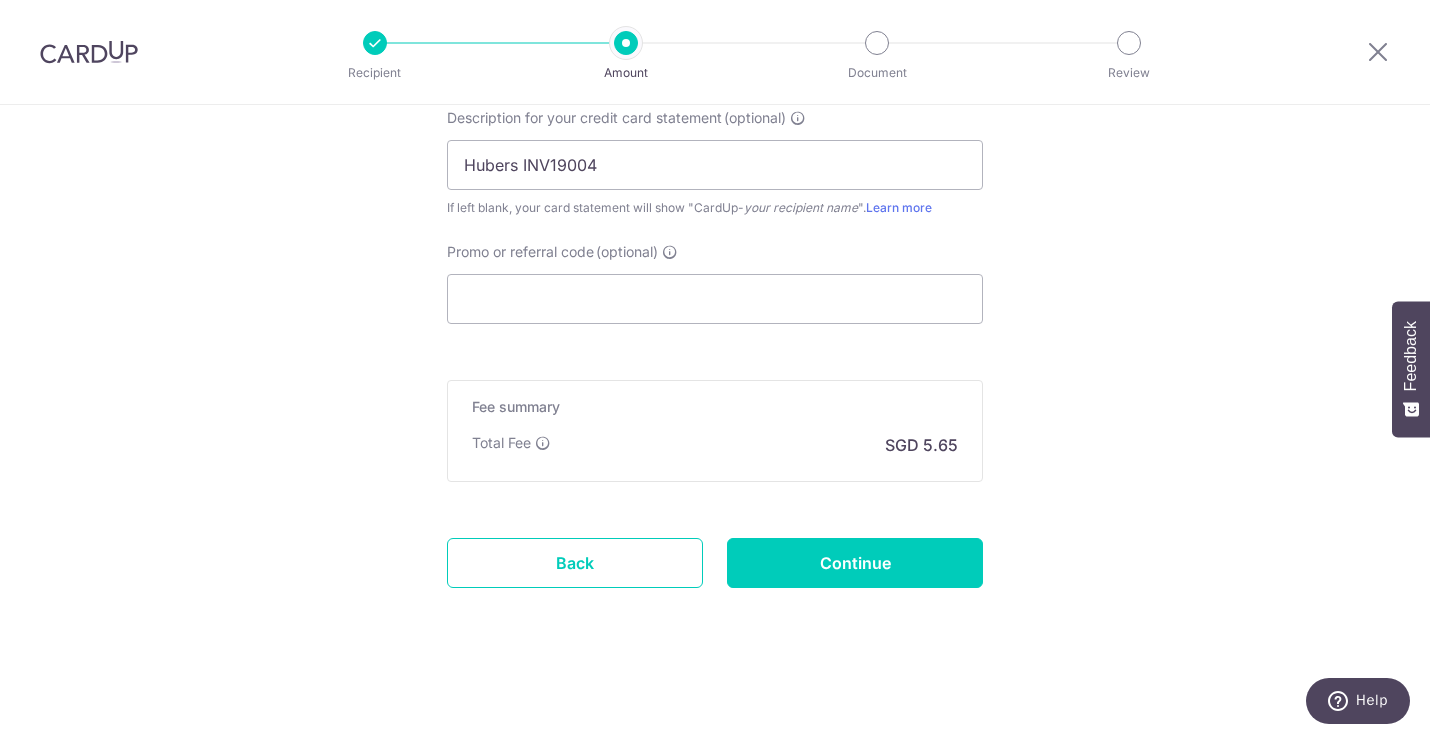 type on "Create Schedule" 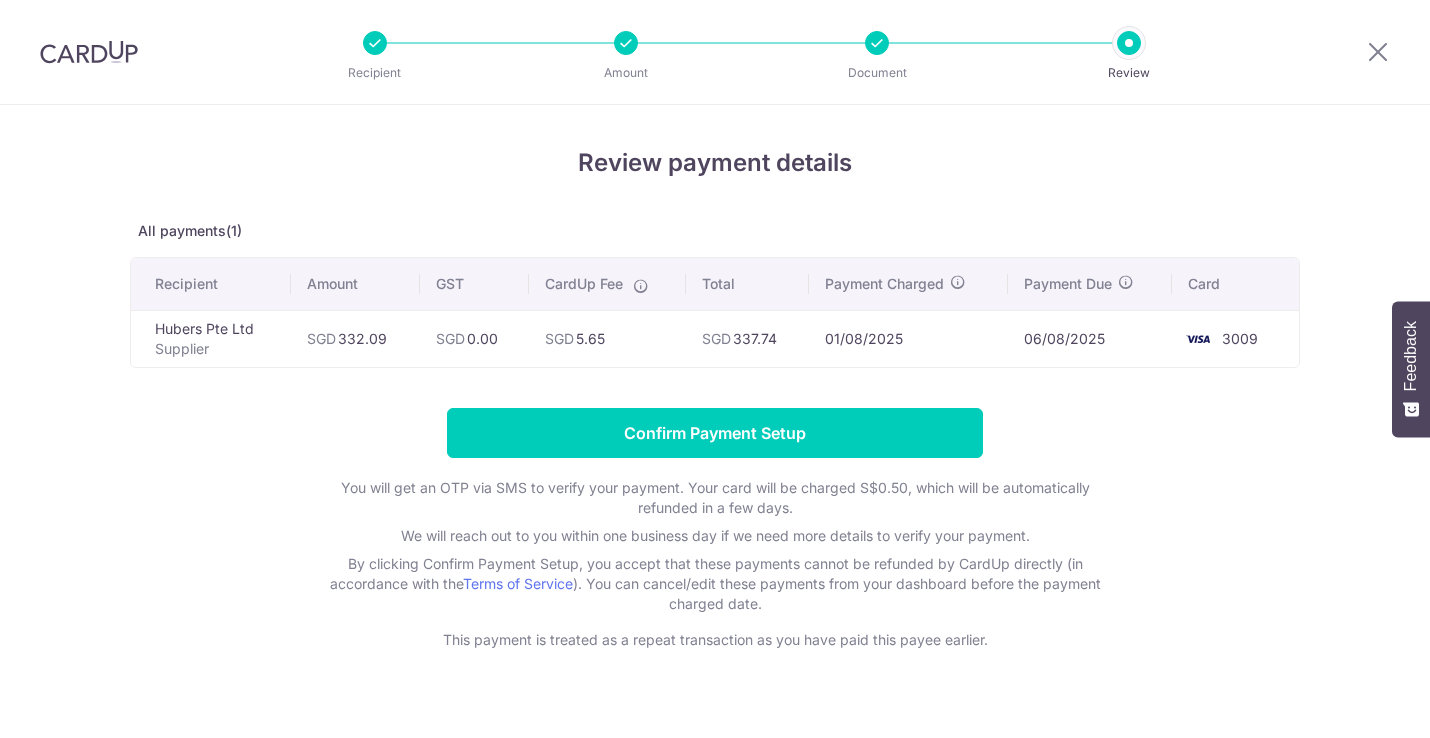scroll, scrollTop: 0, scrollLeft: 0, axis: both 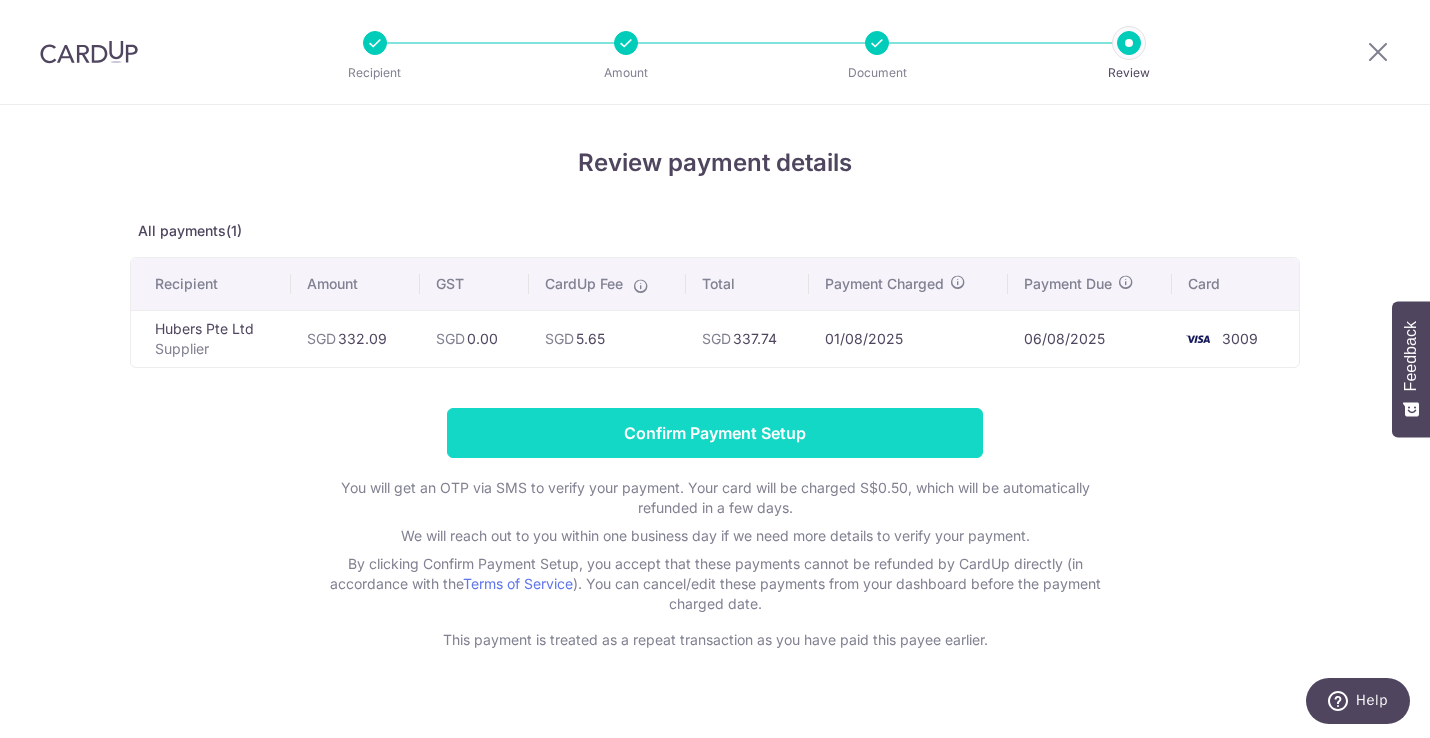 click on "Confirm Payment Setup" at bounding box center [715, 433] 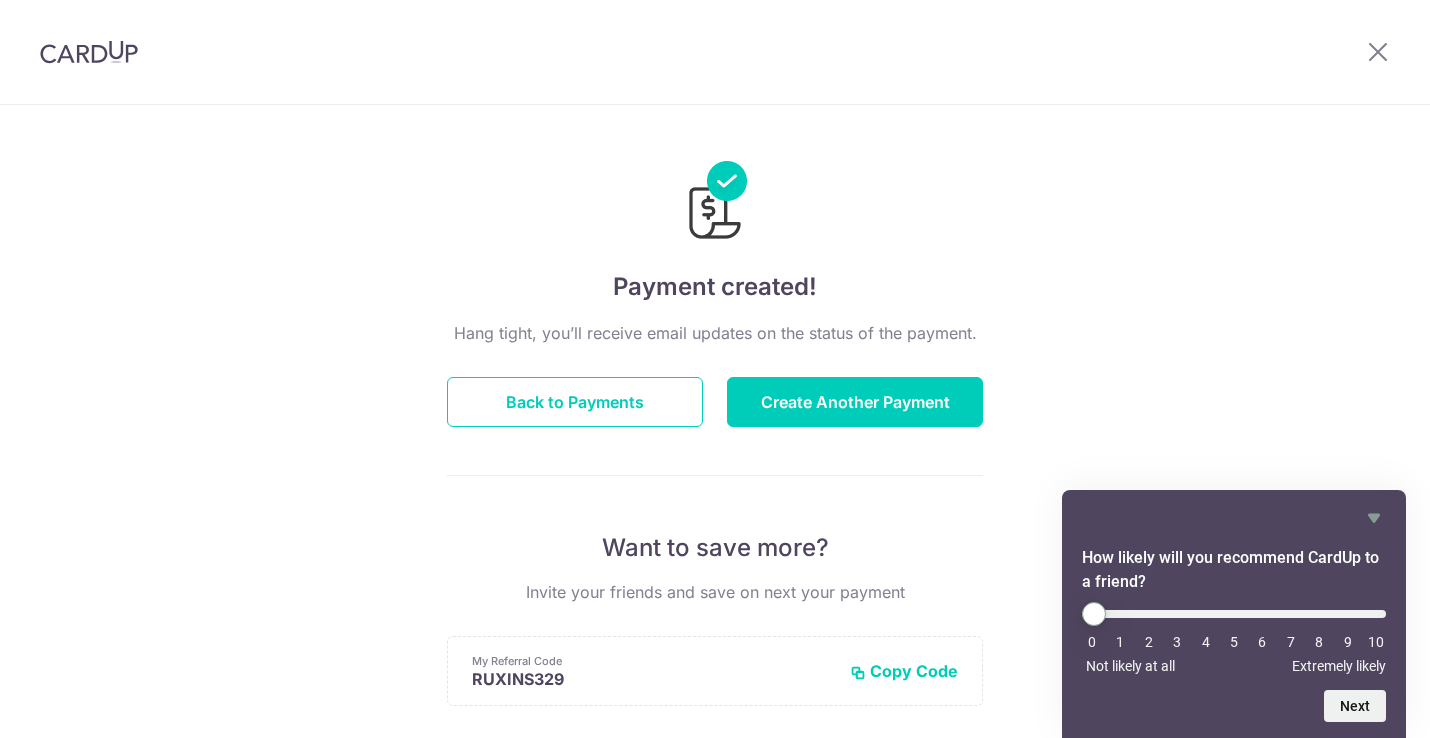 scroll, scrollTop: 0, scrollLeft: 0, axis: both 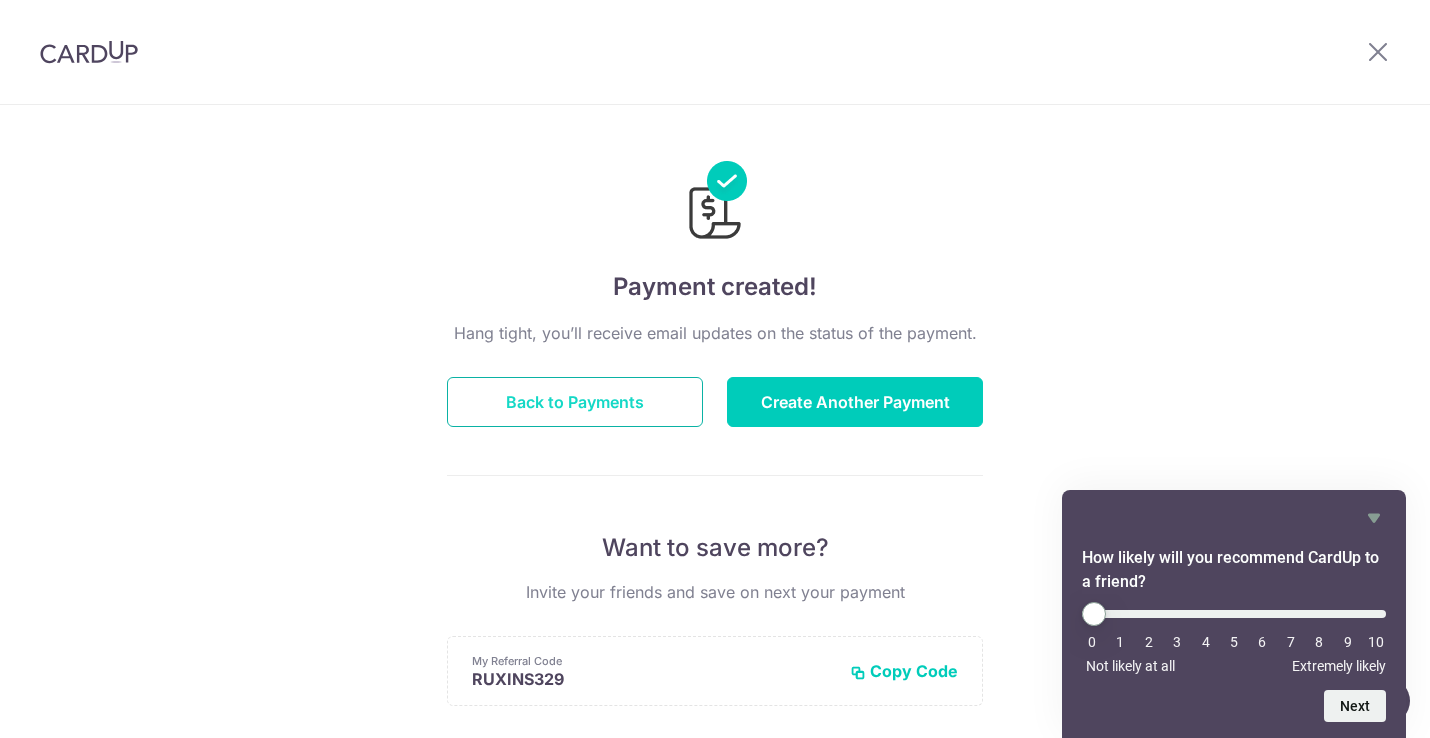 click on "Back to Payments" at bounding box center [575, 402] 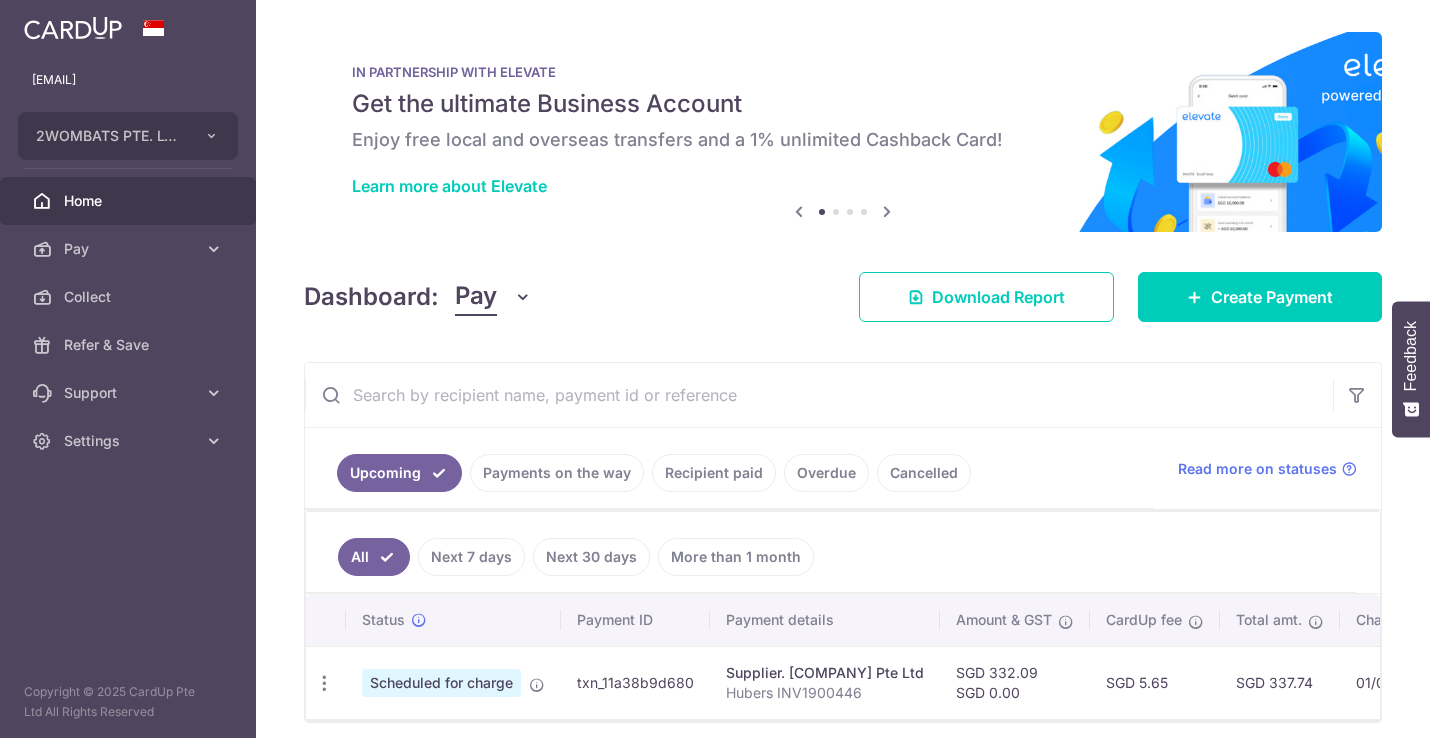 scroll, scrollTop: 0, scrollLeft: 0, axis: both 